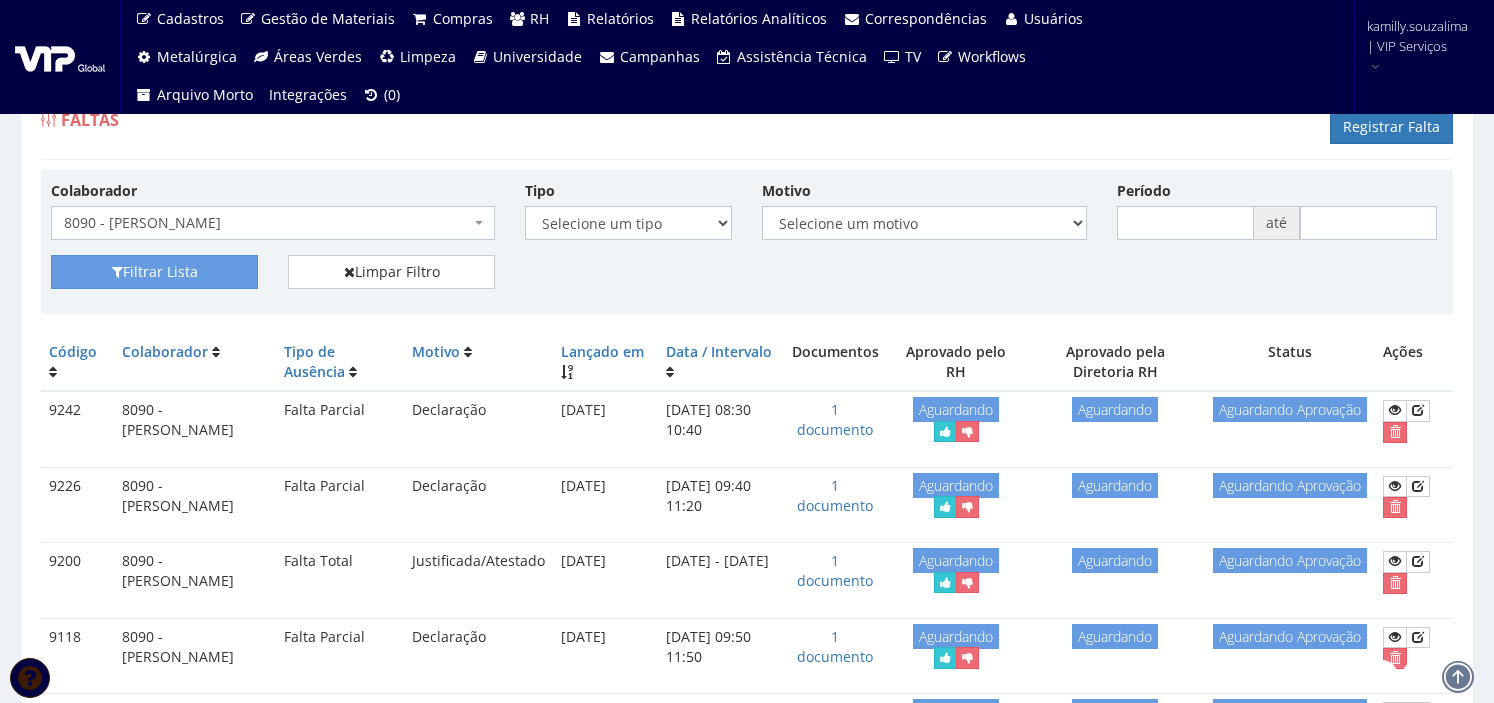scroll, scrollTop: 0, scrollLeft: 0, axis: both 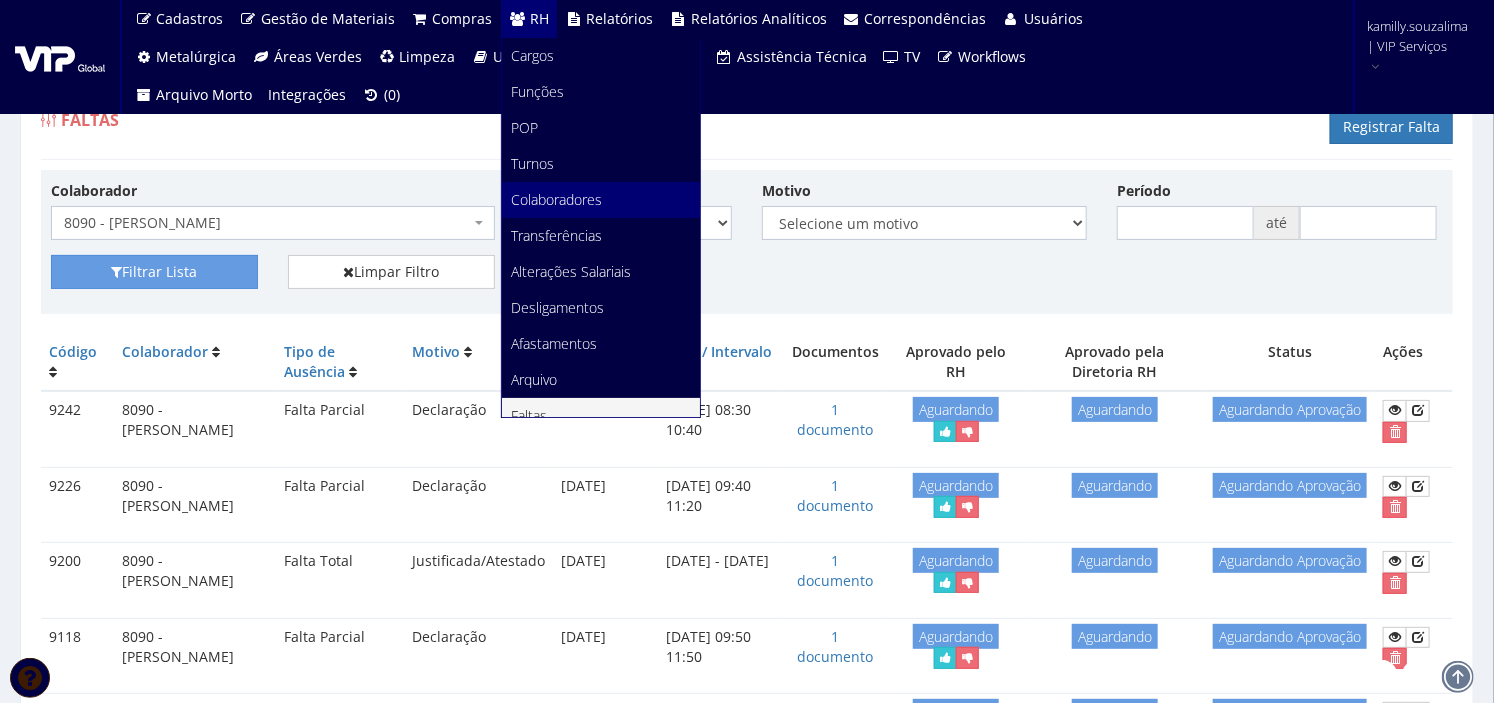 click on "Colaboradores" at bounding box center [557, 199] 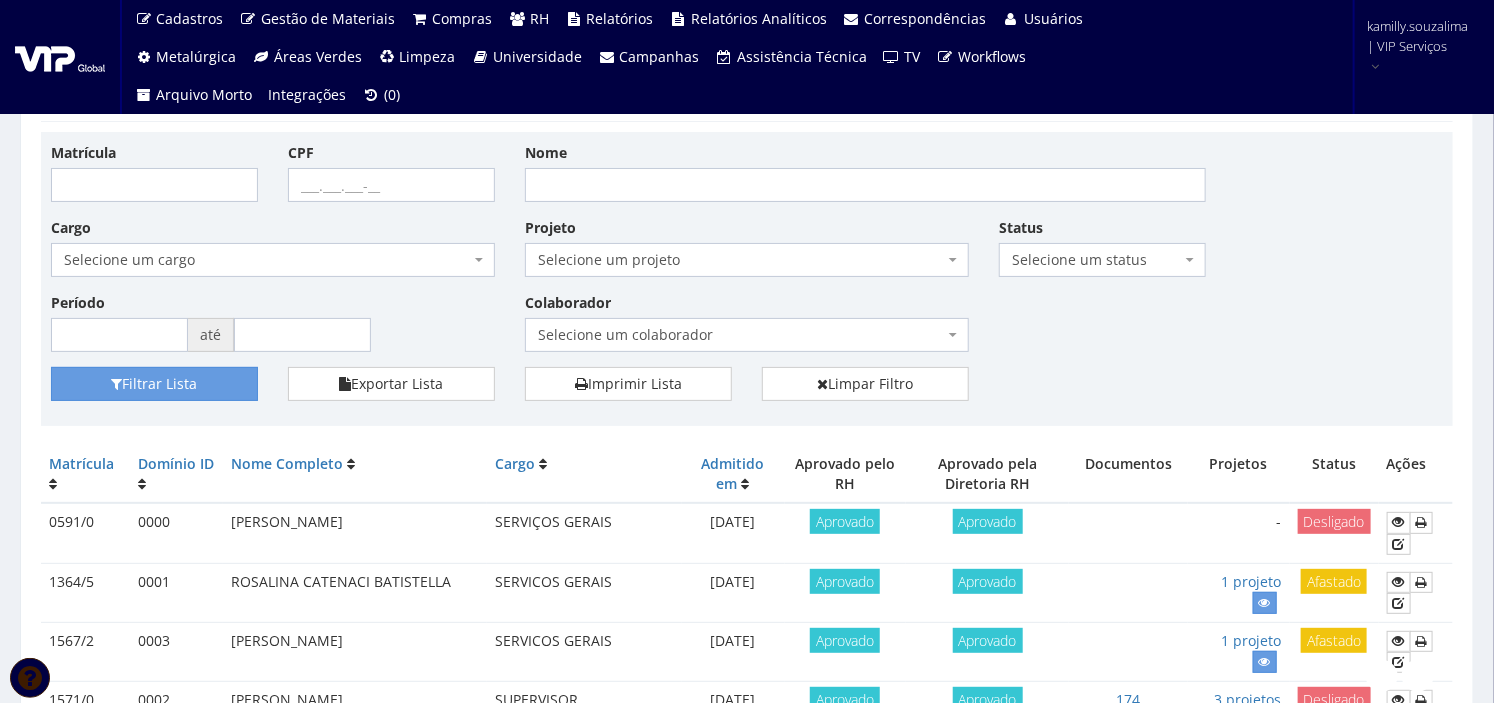 scroll, scrollTop: 0, scrollLeft: 0, axis: both 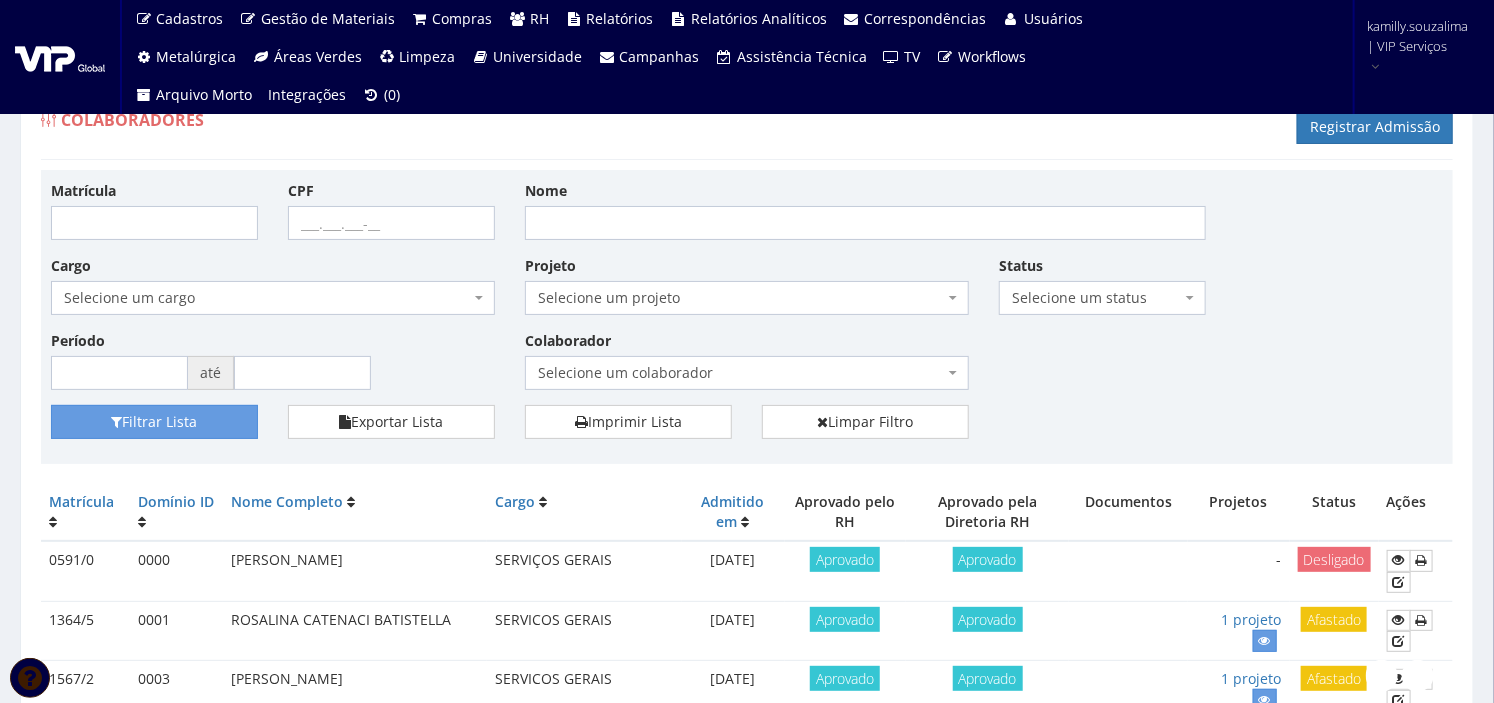 click on "Selecione um status" at bounding box center (1096, 298) 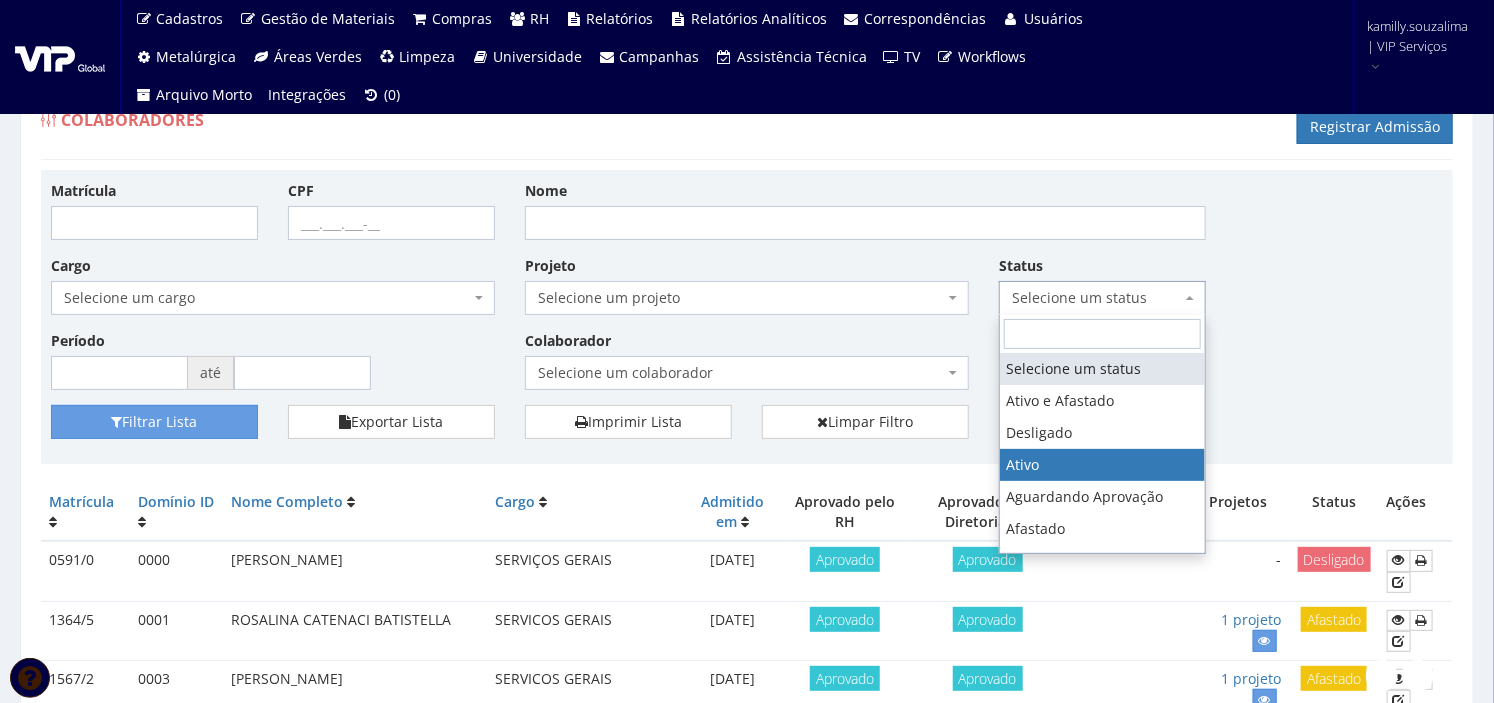 select on "1" 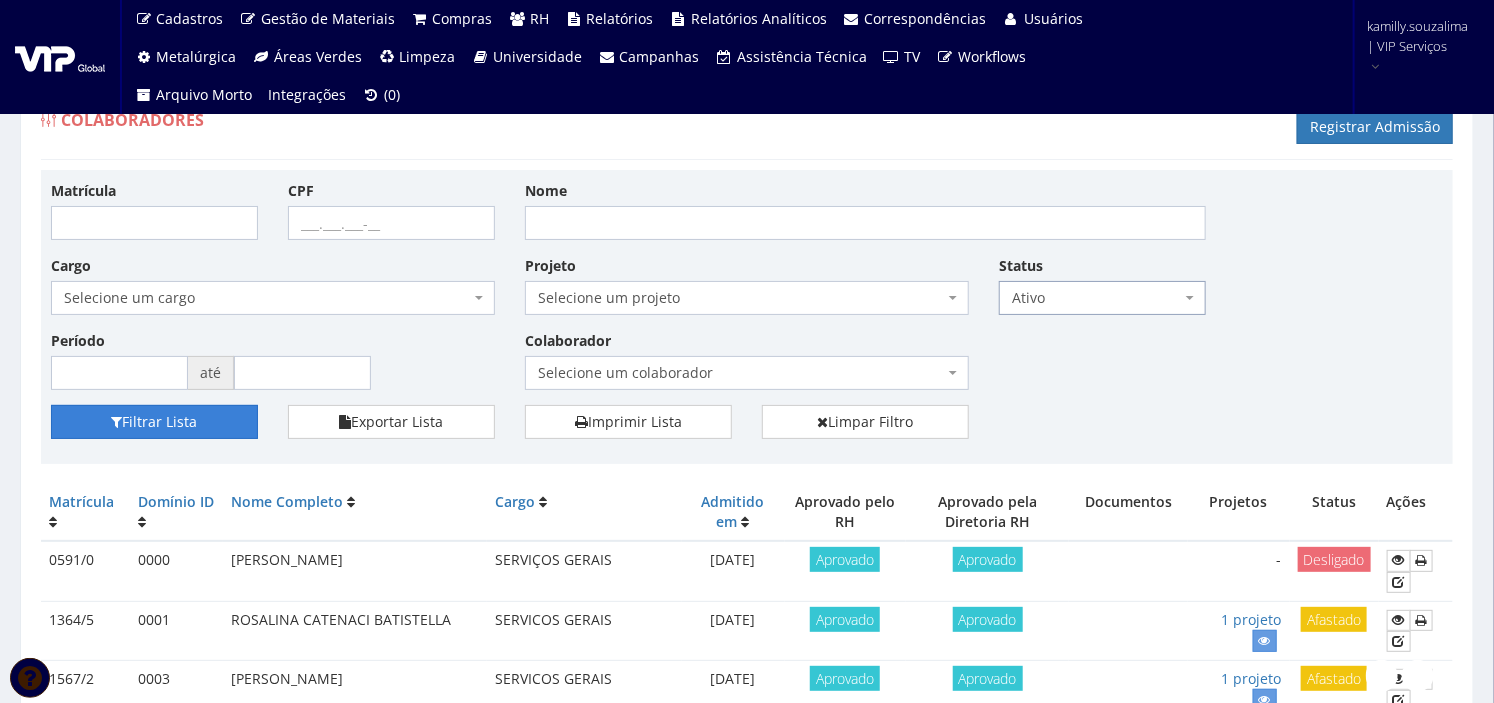 drag, startPoint x: 131, startPoint y: 430, endPoint x: 214, endPoint y: 418, distance: 83.86298 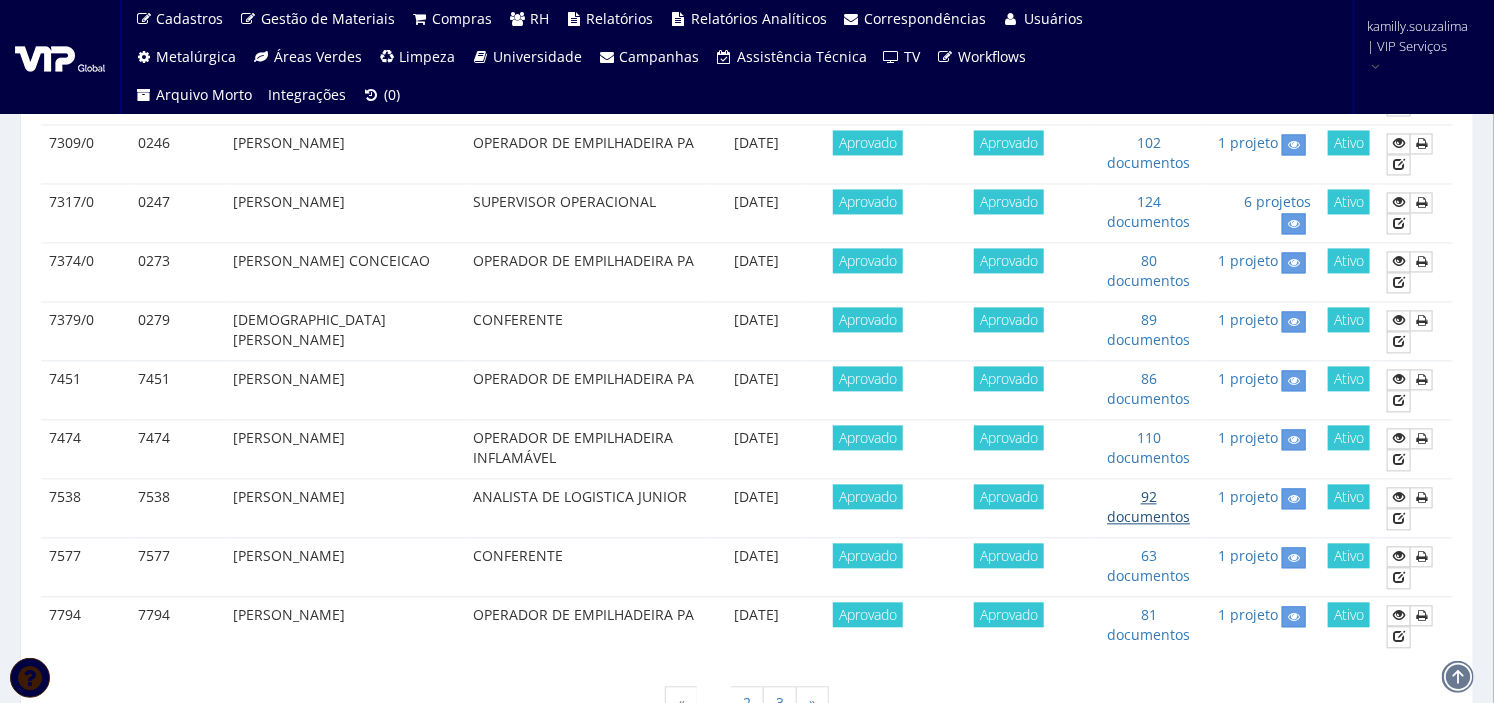 scroll, scrollTop: 1787, scrollLeft: 0, axis: vertical 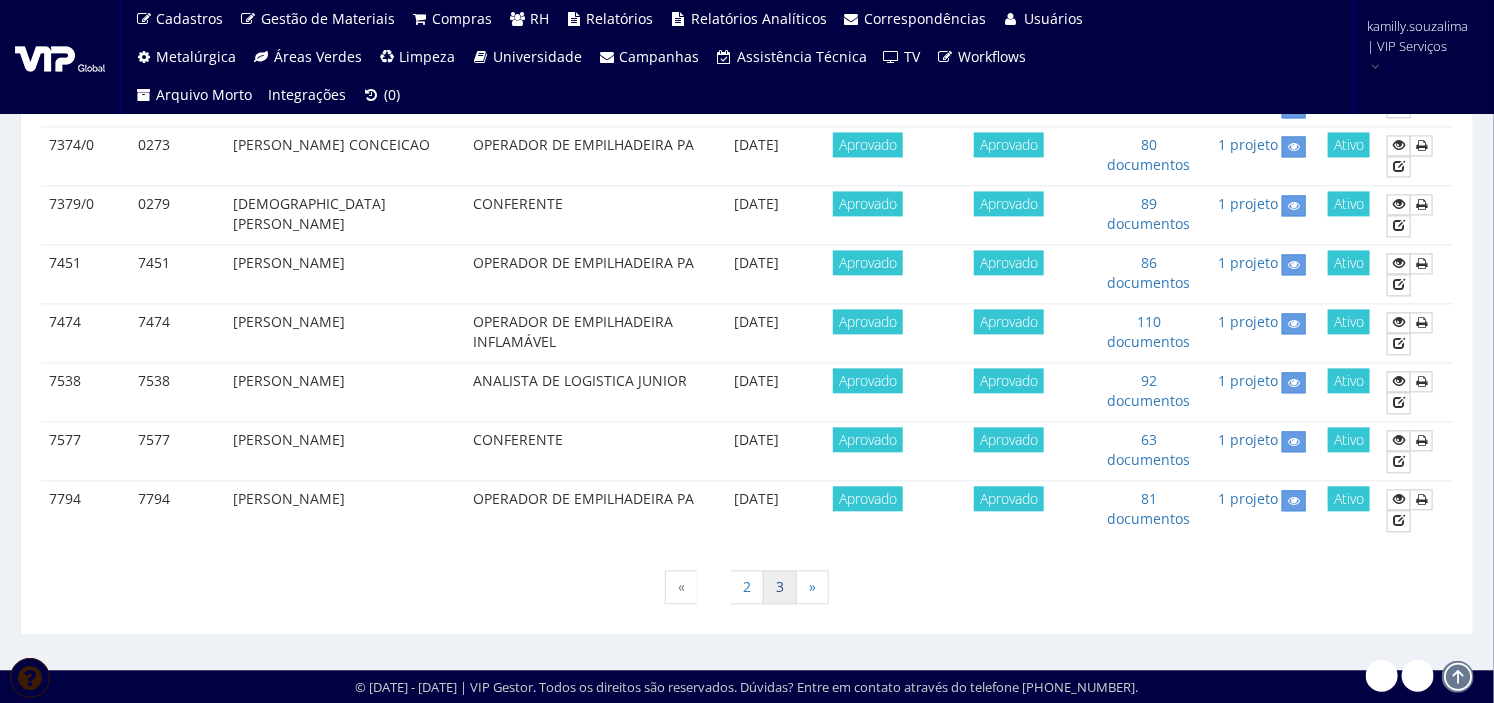 click on "3" at bounding box center [780, 587] 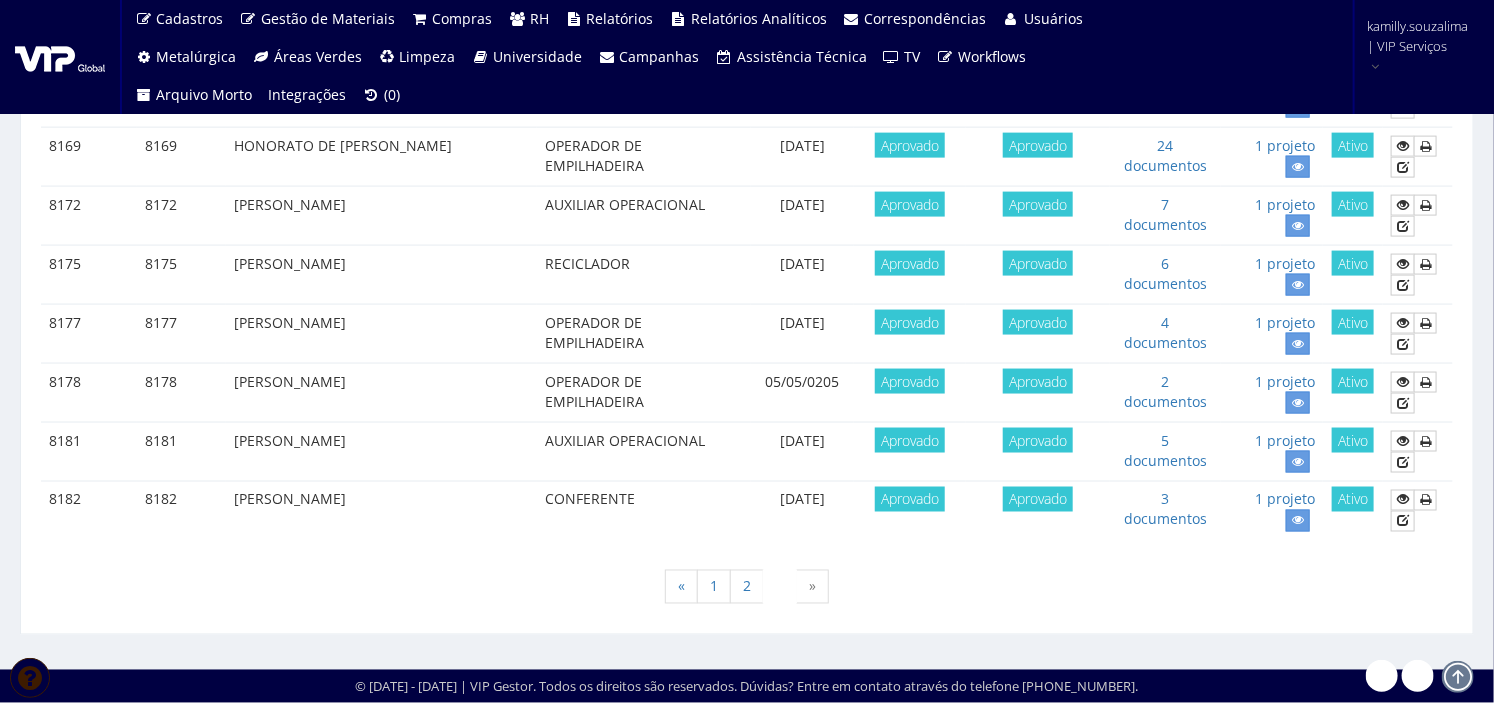 scroll, scrollTop: 1192, scrollLeft: 0, axis: vertical 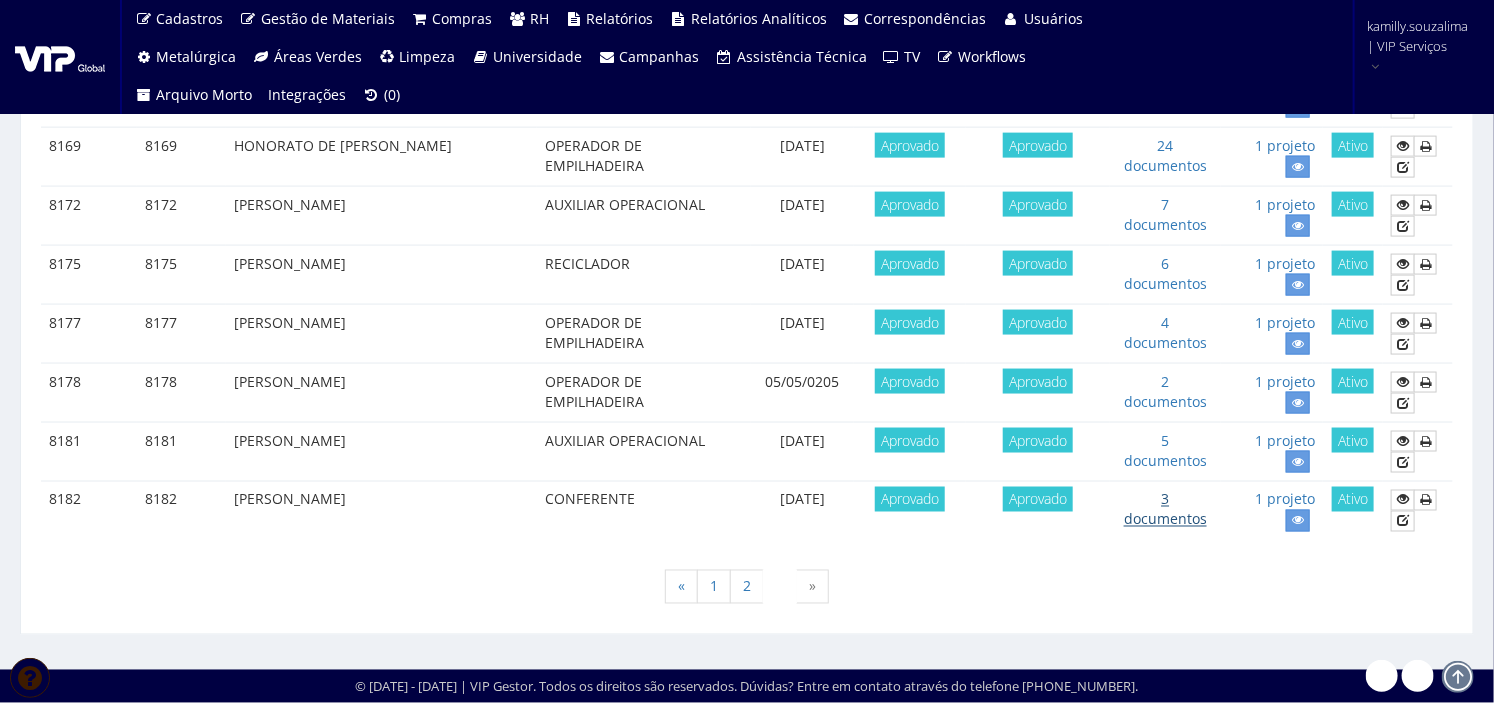 click on "3 documentos" at bounding box center (1165, 509) 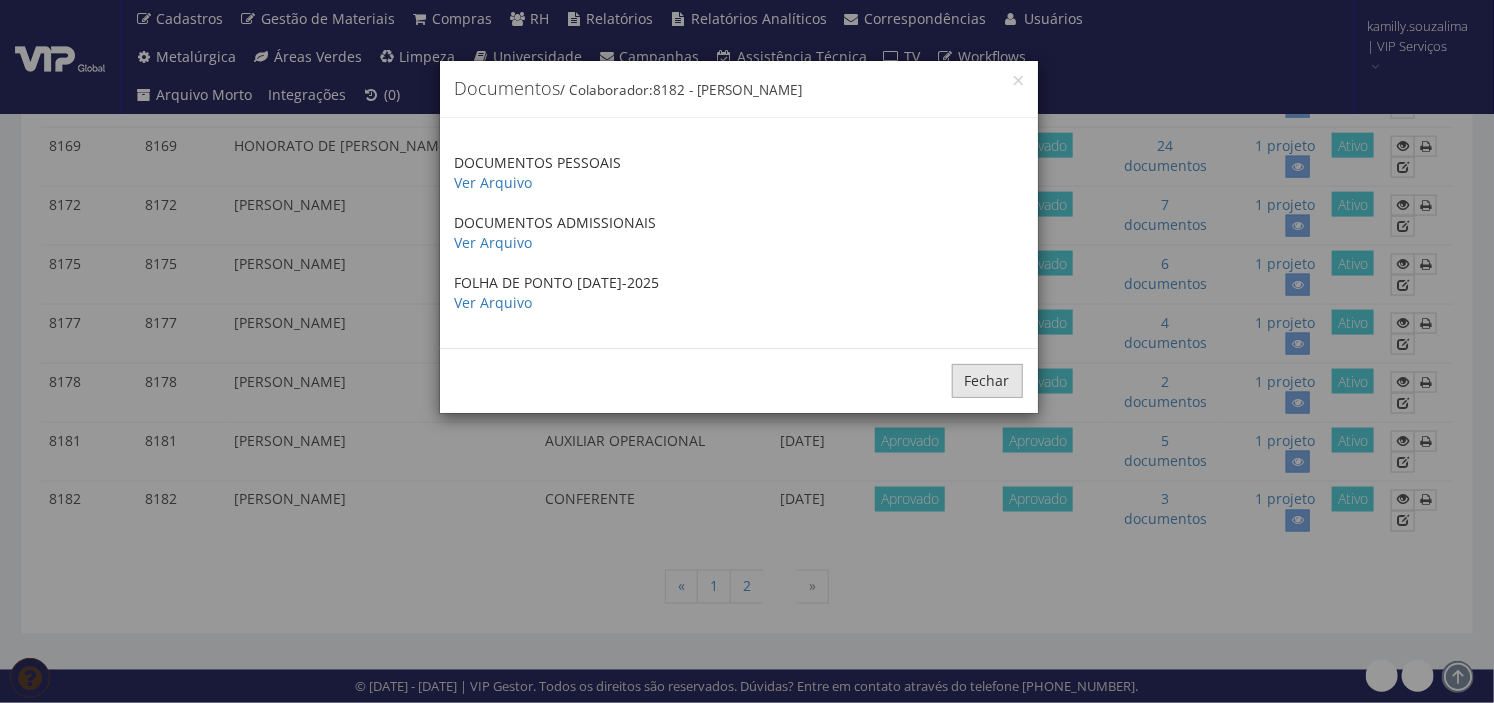 click on "Fechar" at bounding box center [987, 381] 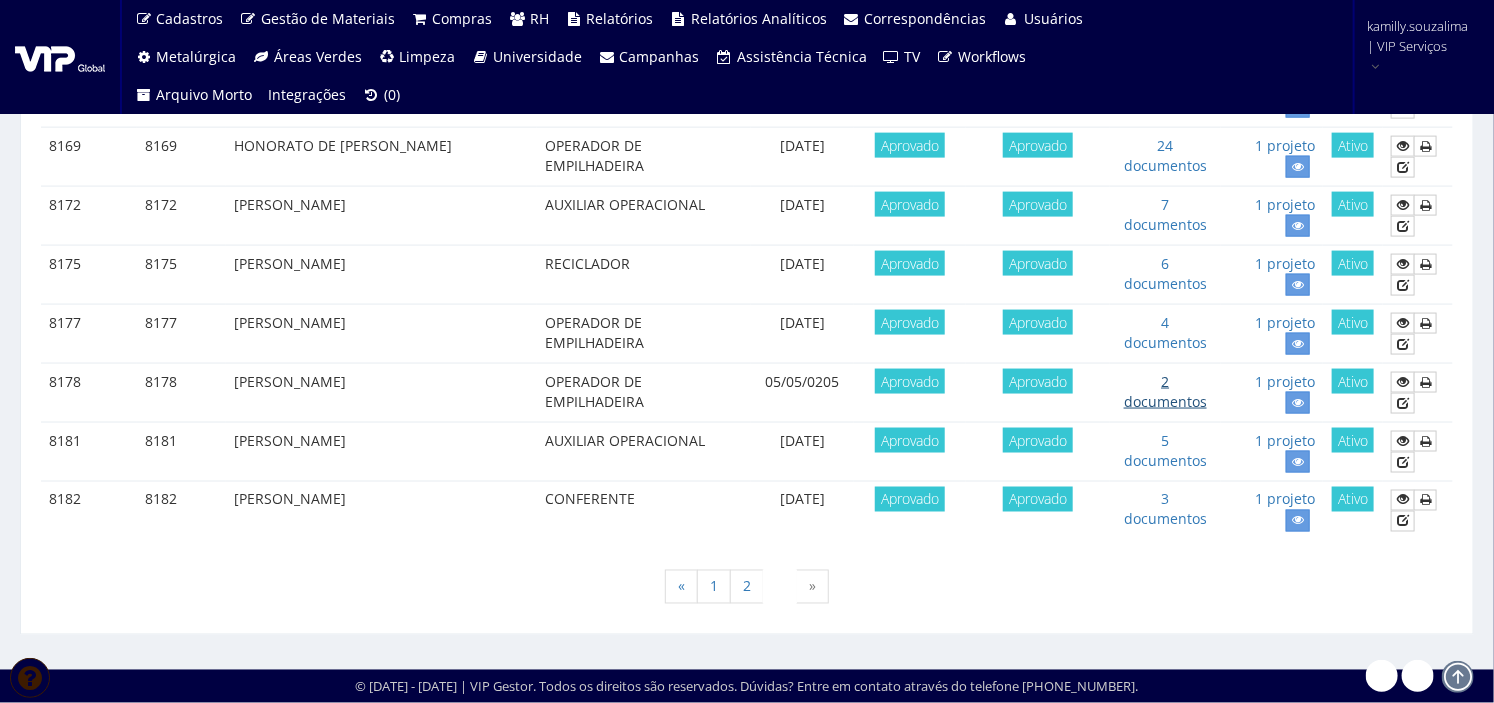 click on "2 documentos" at bounding box center [1165, 391] 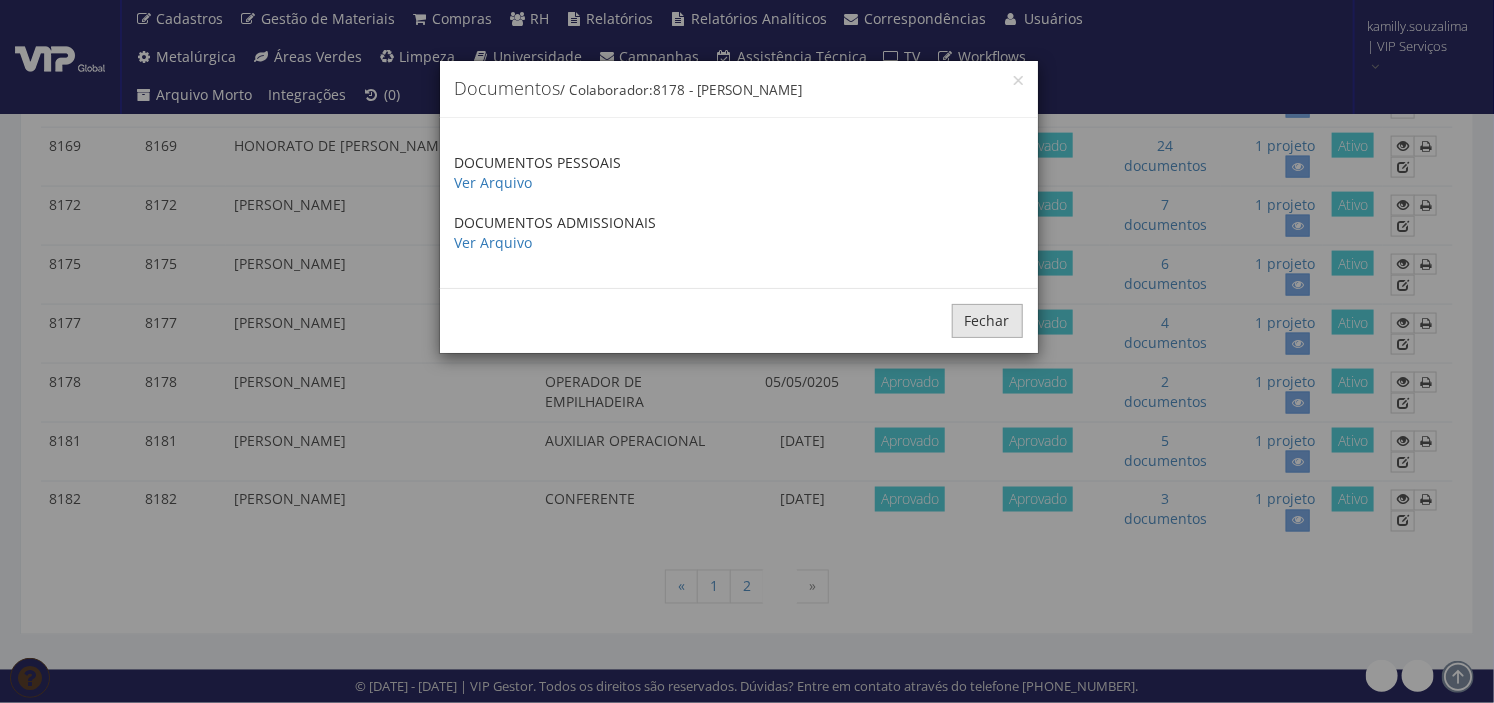 click on "Fechar" at bounding box center (987, 321) 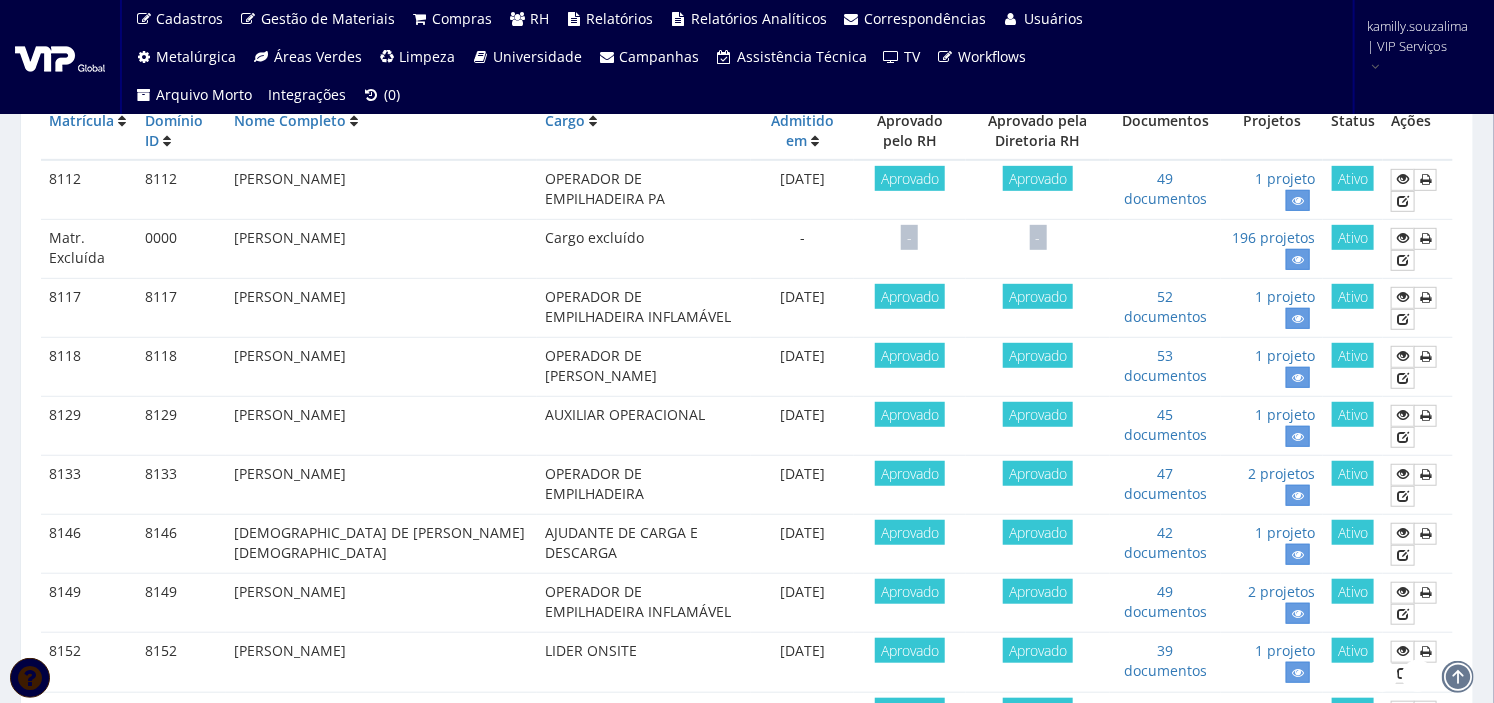 scroll, scrollTop: 303, scrollLeft: 0, axis: vertical 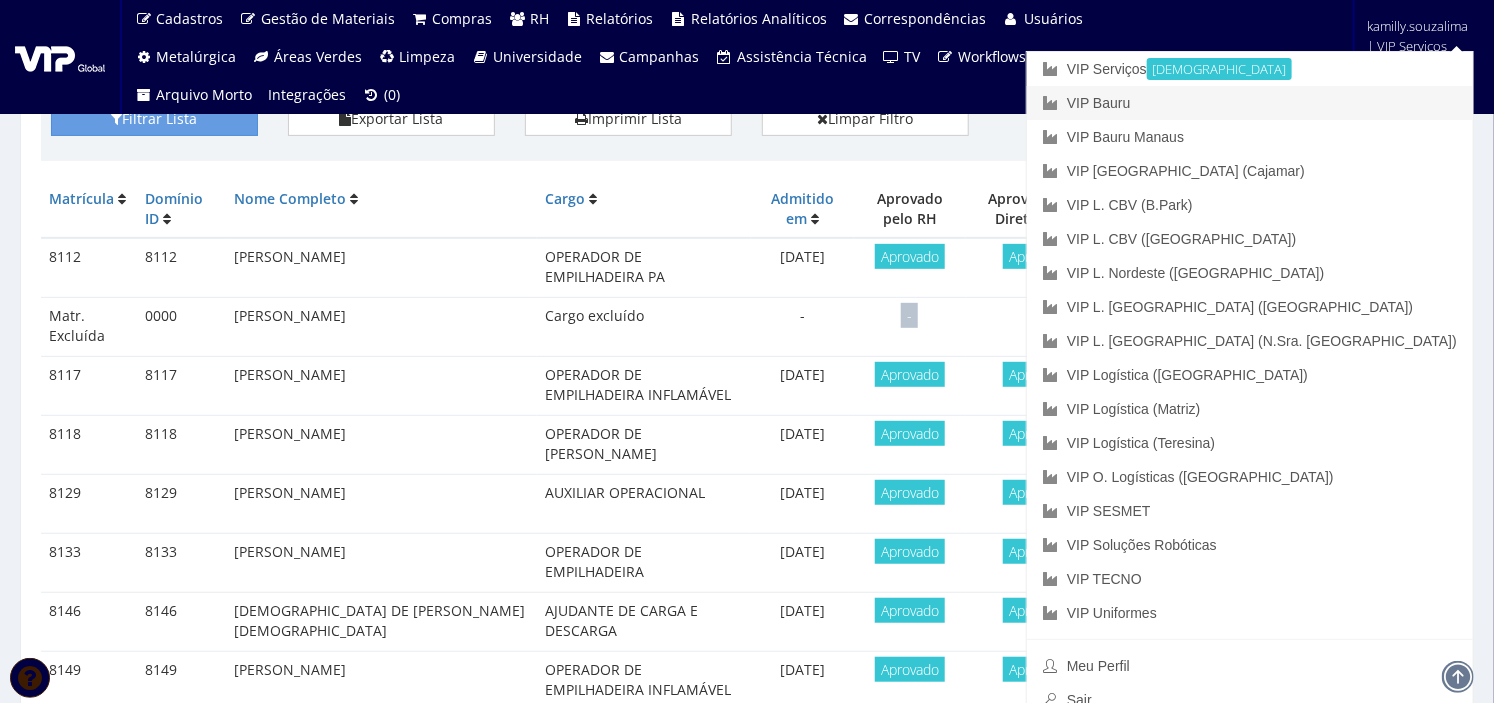 click on "VIP Bauru" at bounding box center (1250, 103) 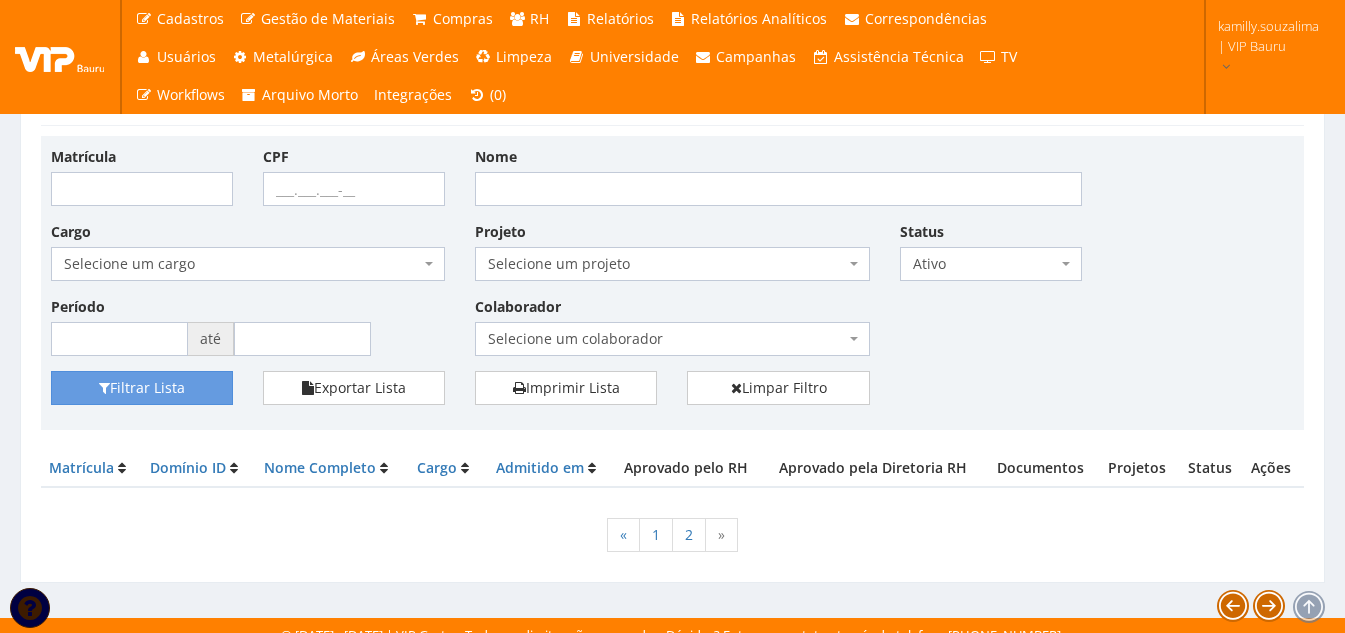 scroll, scrollTop: 52, scrollLeft: 0, axis: vertical 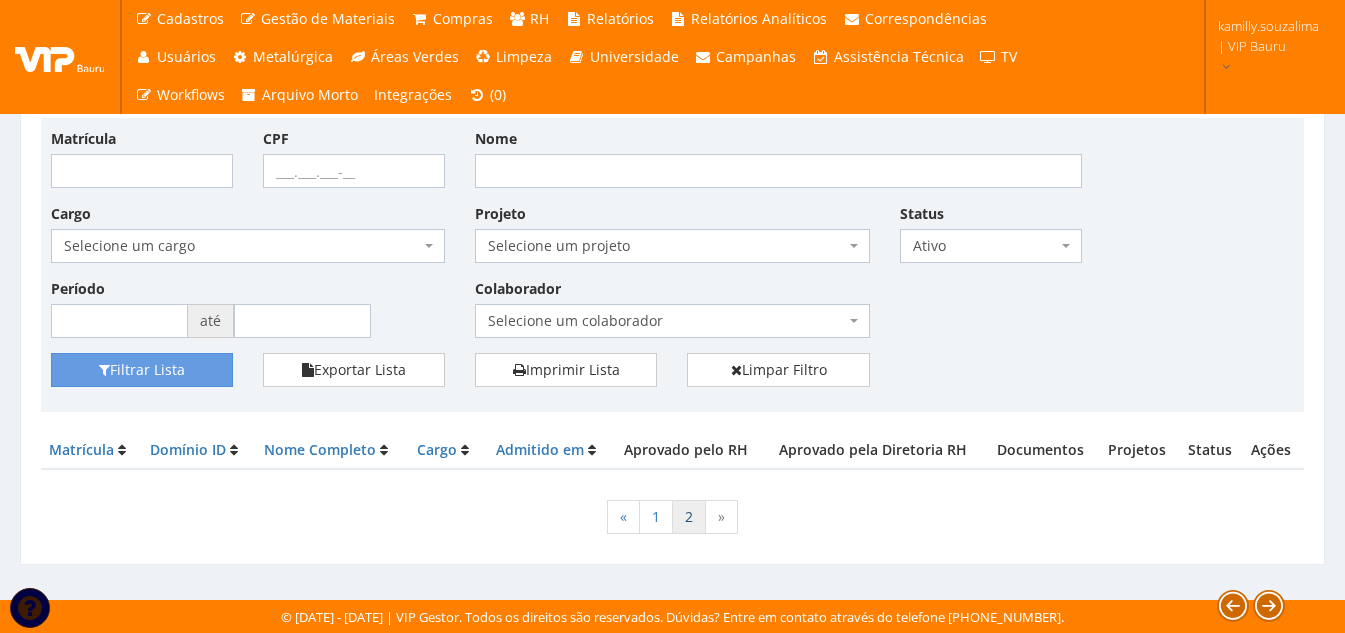click on "2" at bounding box center (689, 517) 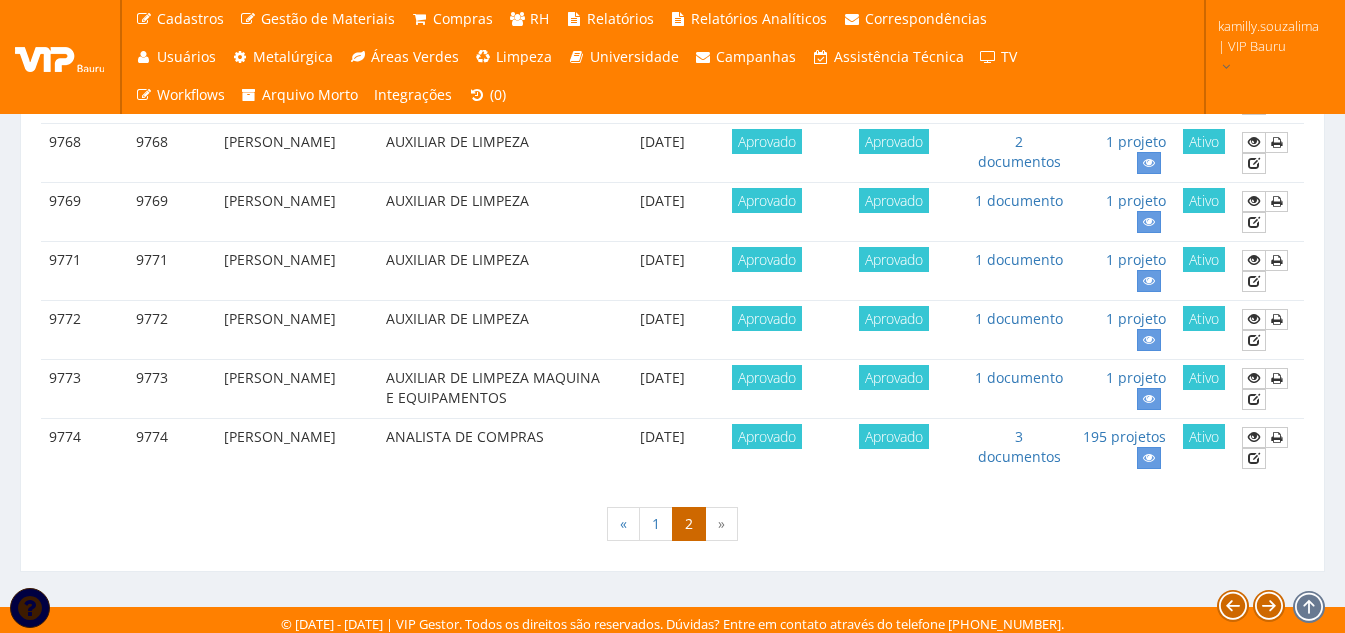 scroll, scrollTop: 1200, scrollLeft: 0, axis: vertical 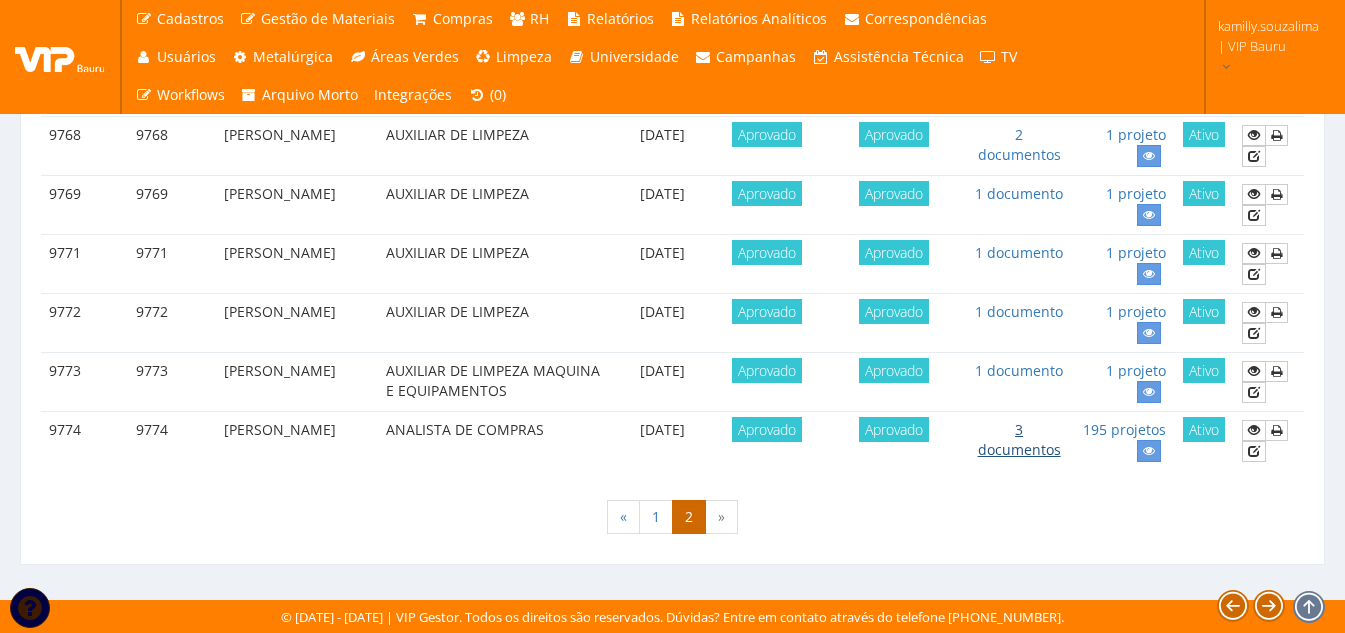 click on "3 documentos" at bounding box center [1019, 439] 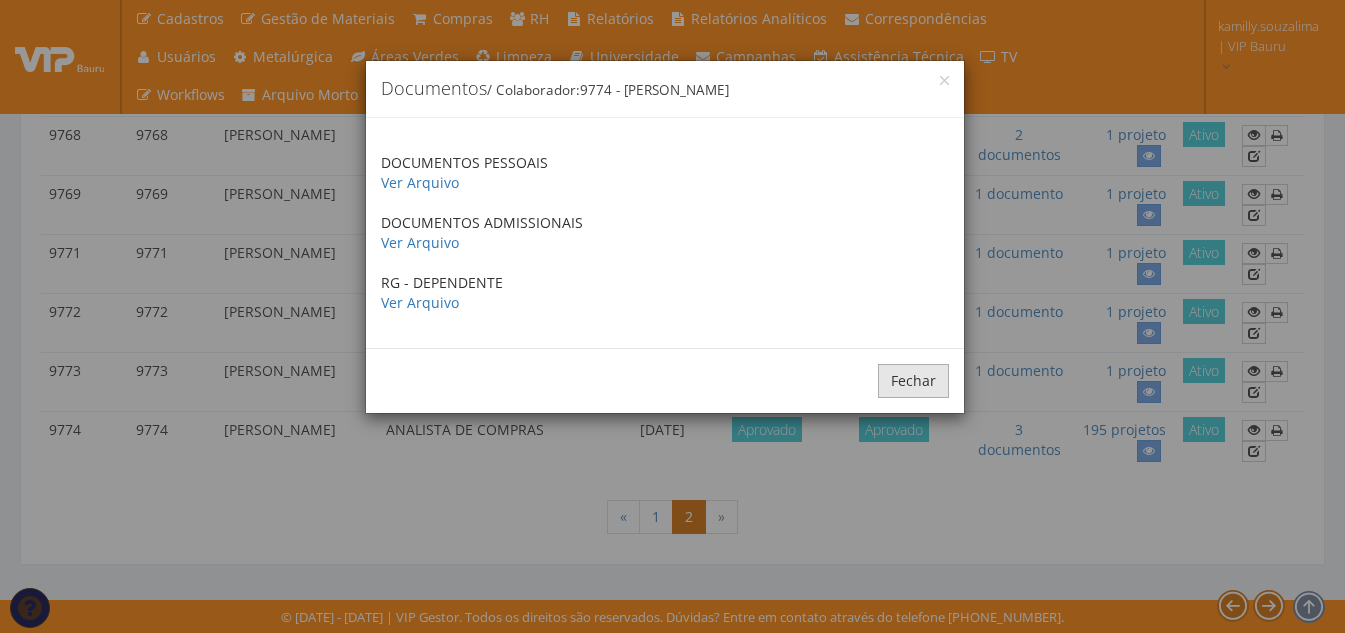 click on "Fechar" at bounding box center [913, 381] 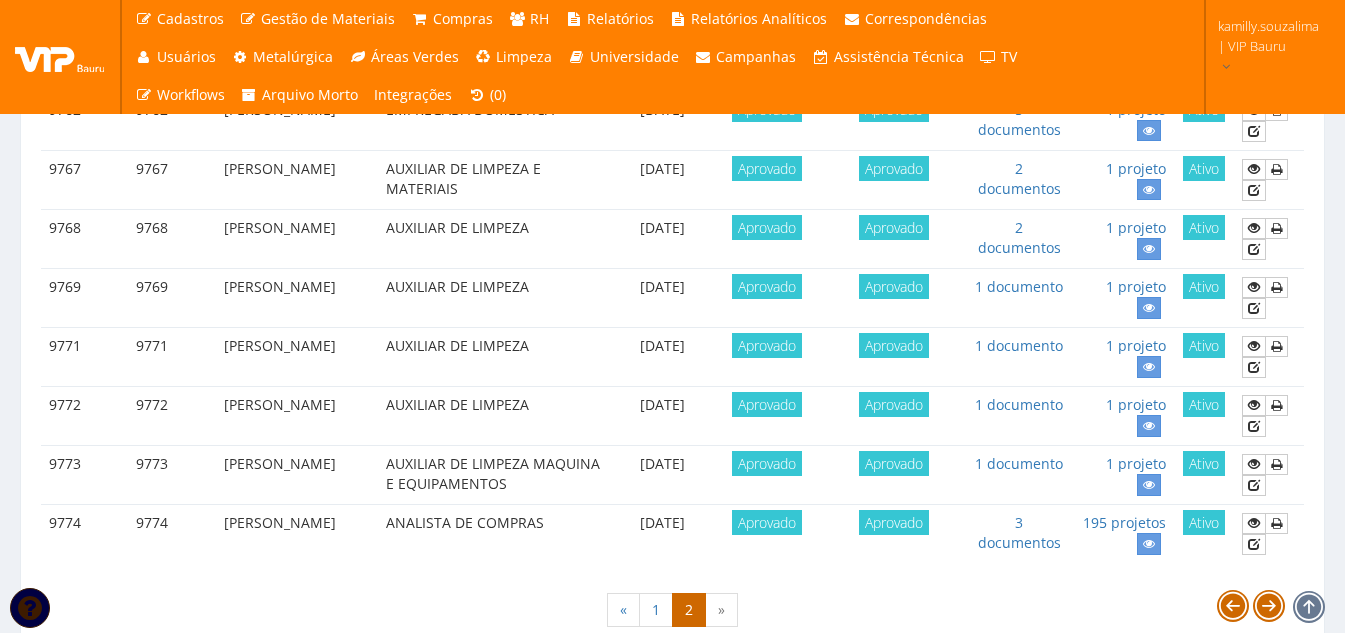 scroll, scrollTop: 1200, scrollLeft: 0, axis: vertical 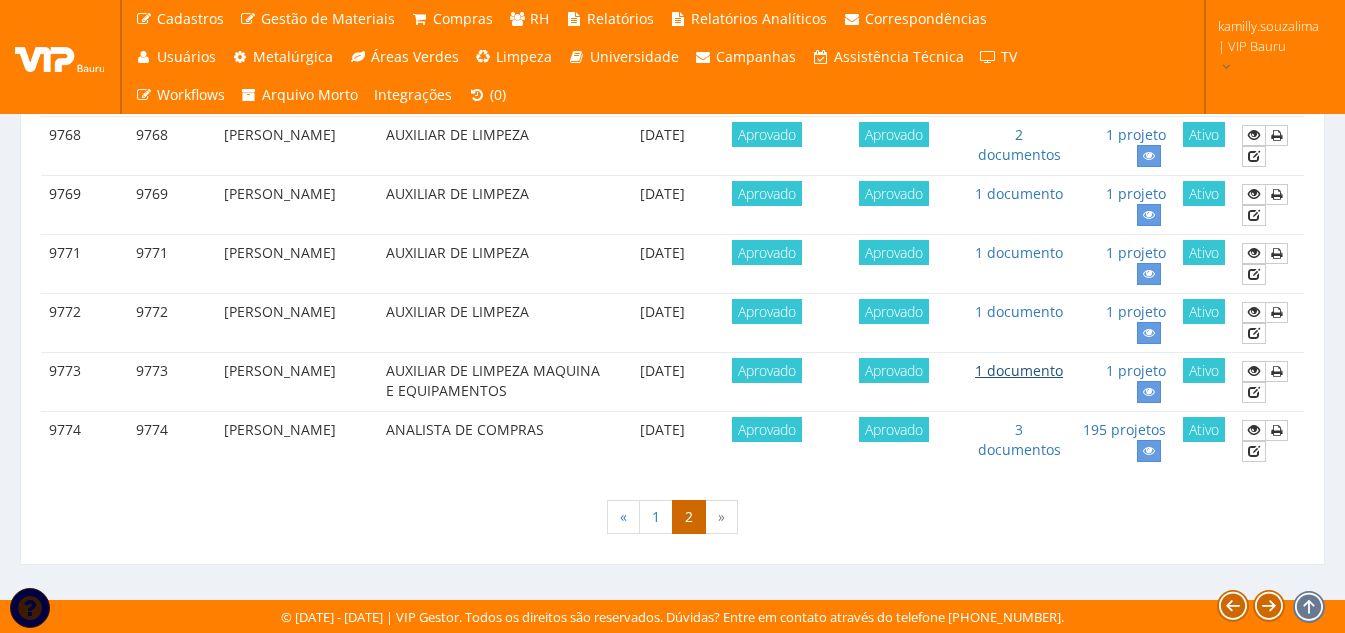 click on "1 documento" at bounding box center (1019, 370) 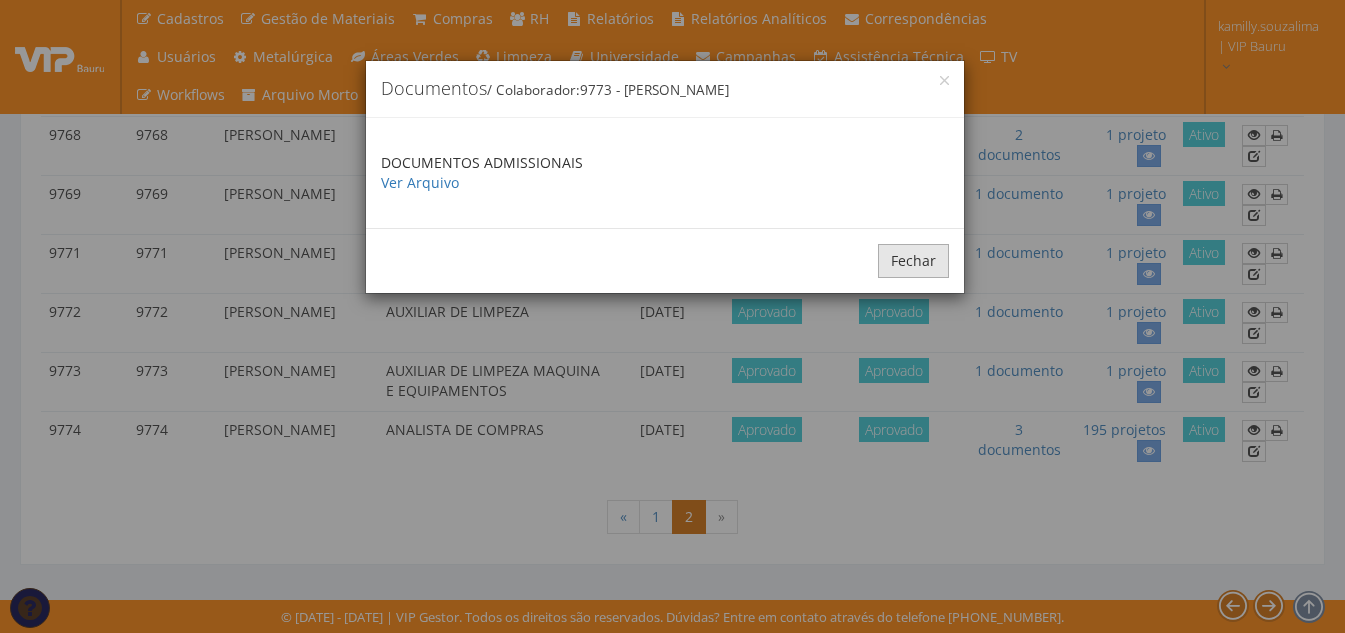 click on "Fechar" at bounding box center (913, 261) 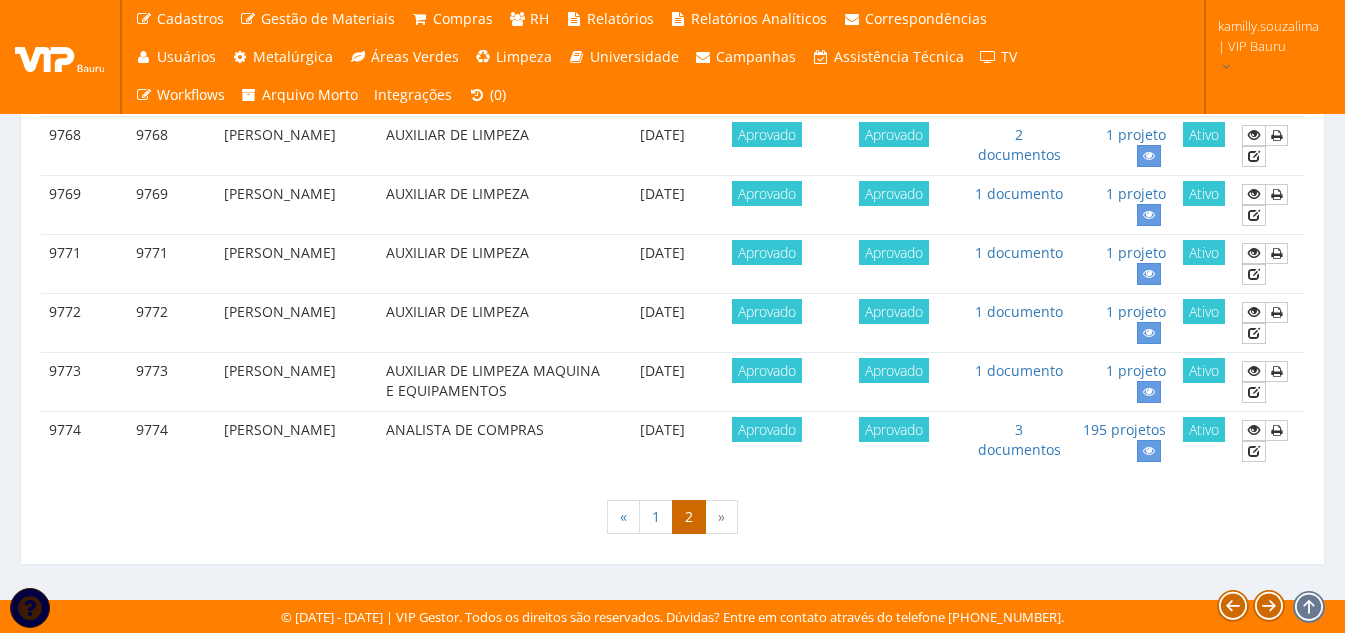 scroll, scrollTop: 900, scrollLeft: 0, axis: vertical 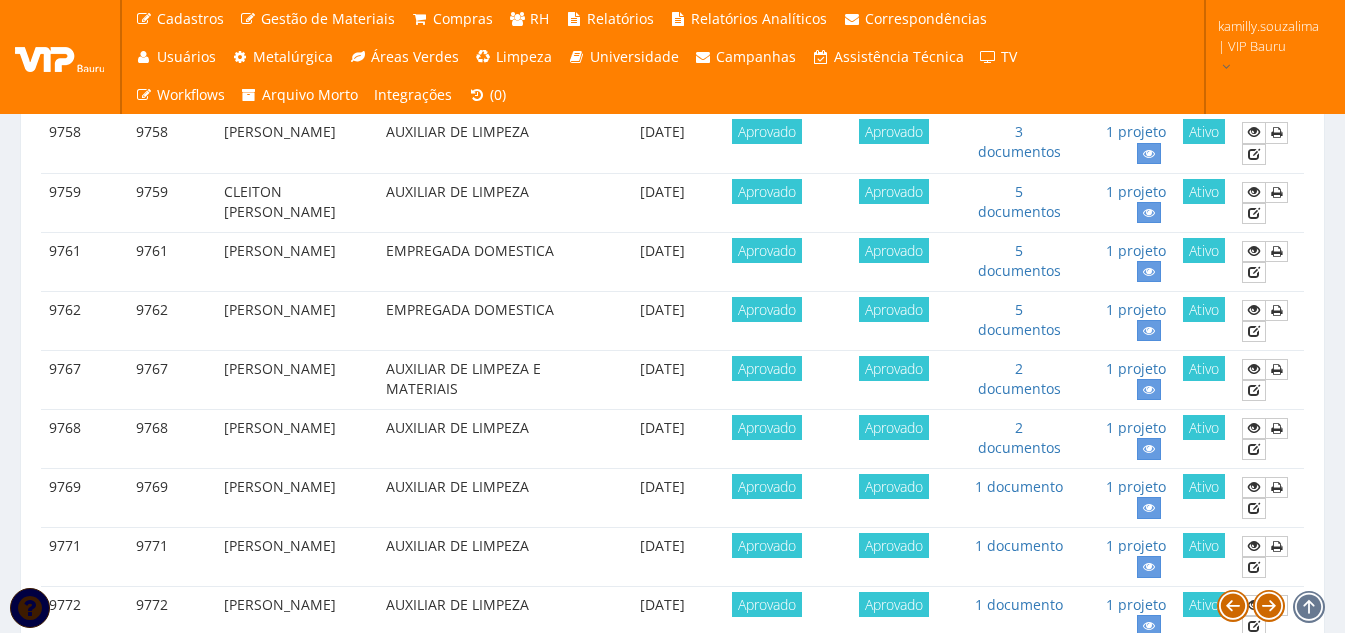click on "2 documentos" at bounding box center [1019, 379] 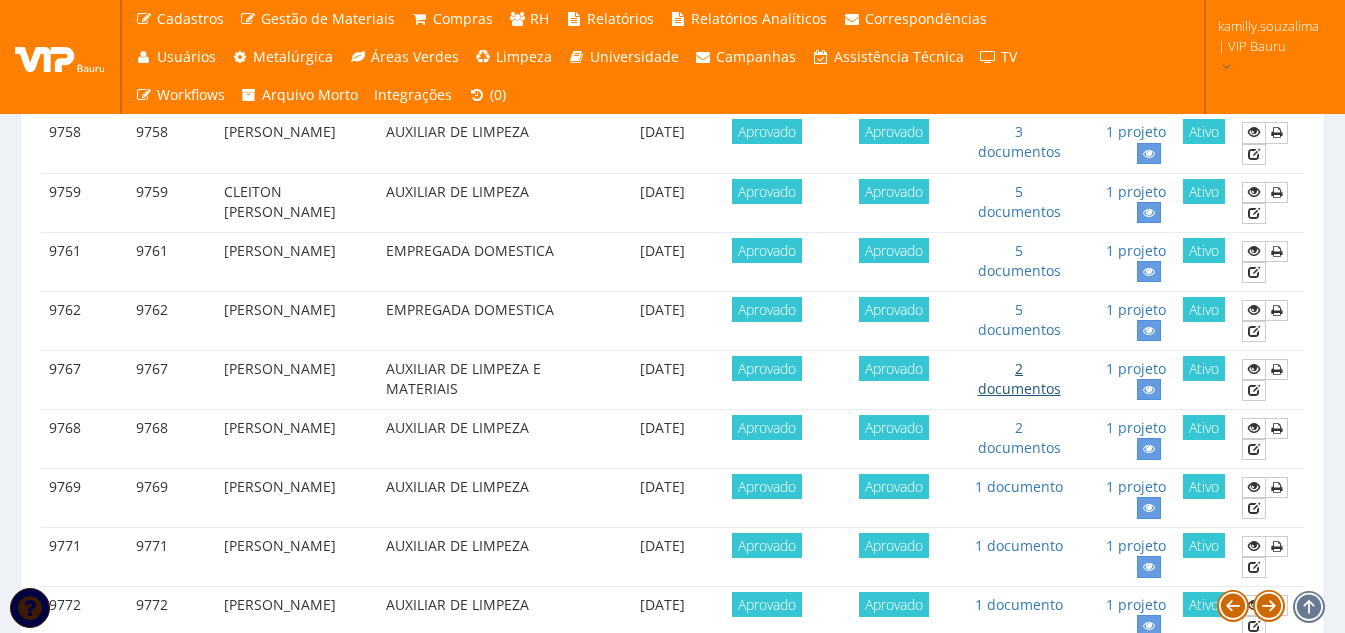 click on "2 documentos" at bounding box center [1019, 378] 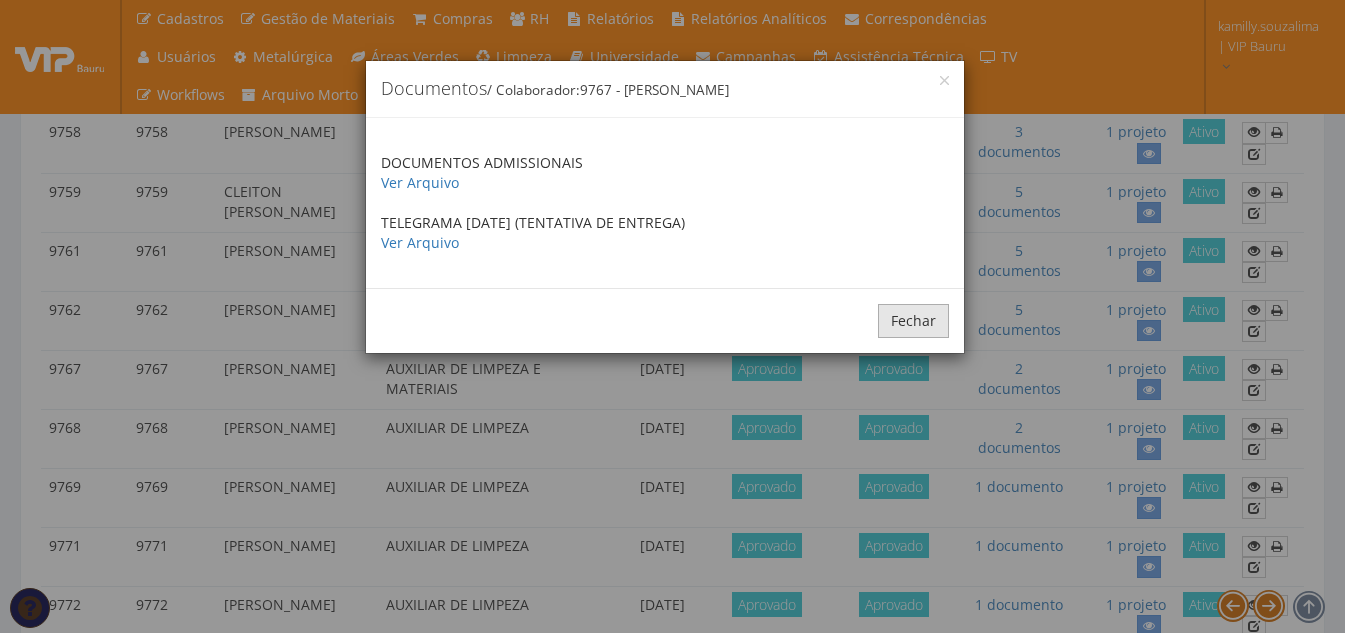 click on "Fechar" at bounding box center [913, 321] 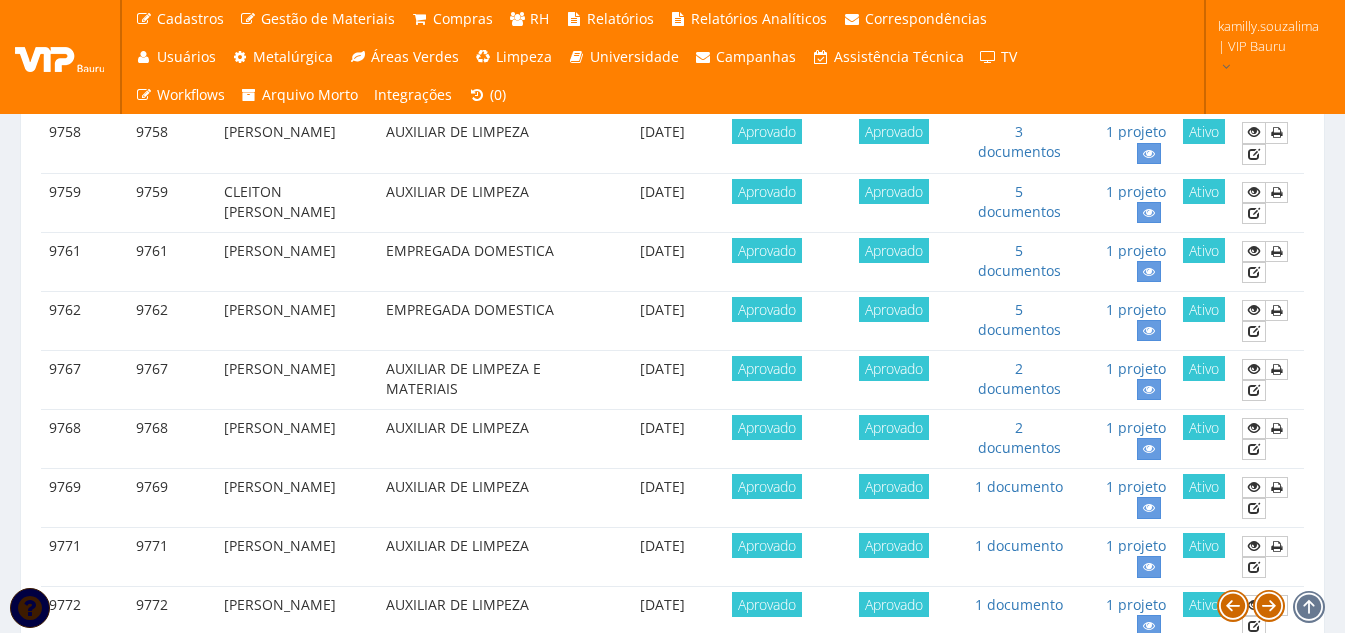 click on "2 documentos" at bounding box center (1019, 379) 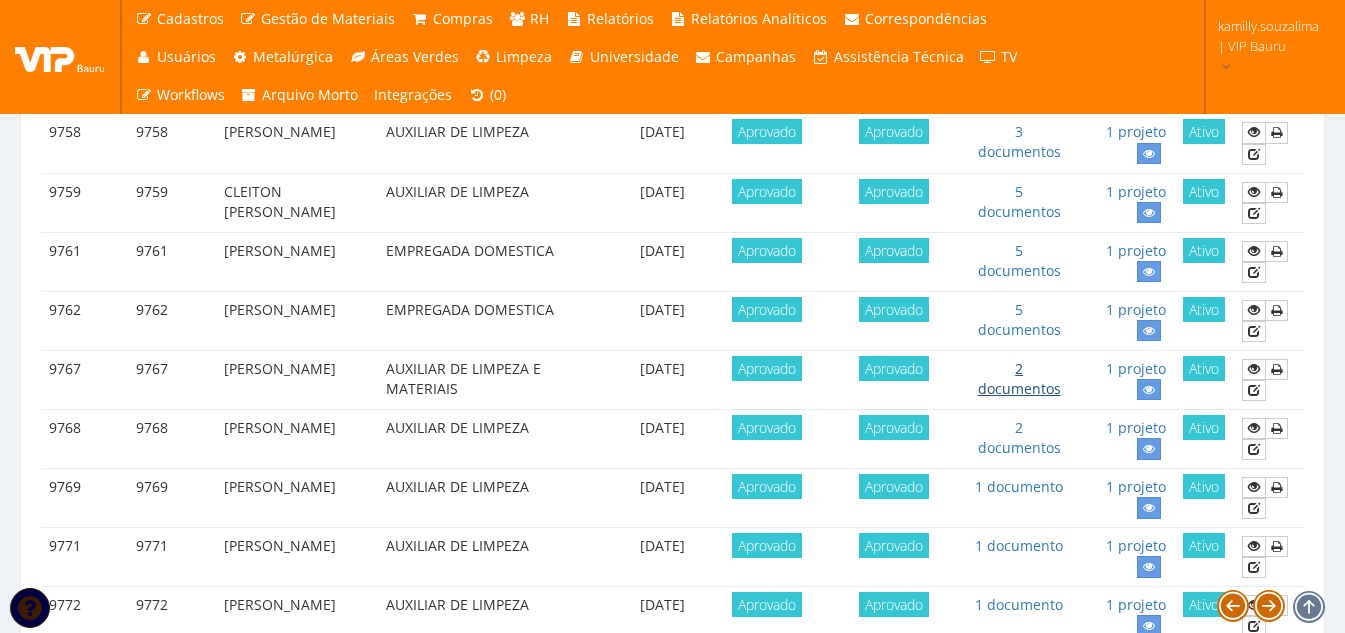 click on "2 documentos" at bounding box center (1019, 378) 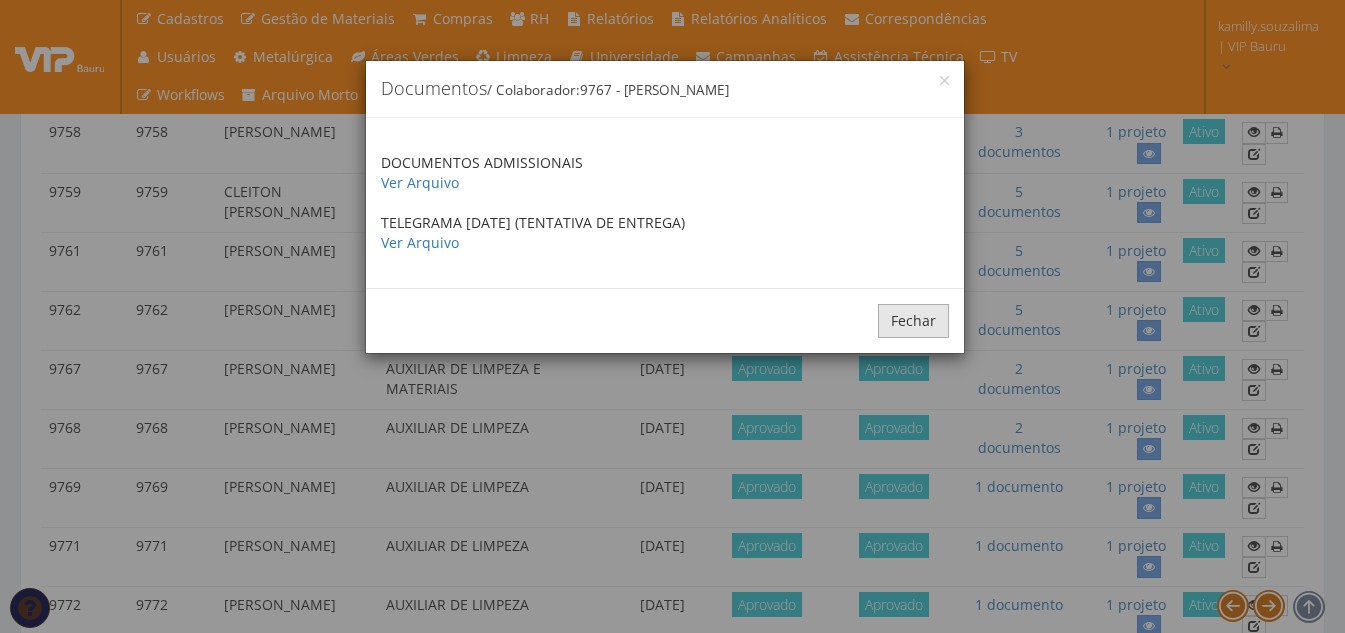 click on "Fechar" at bounding box center (913, 321) 